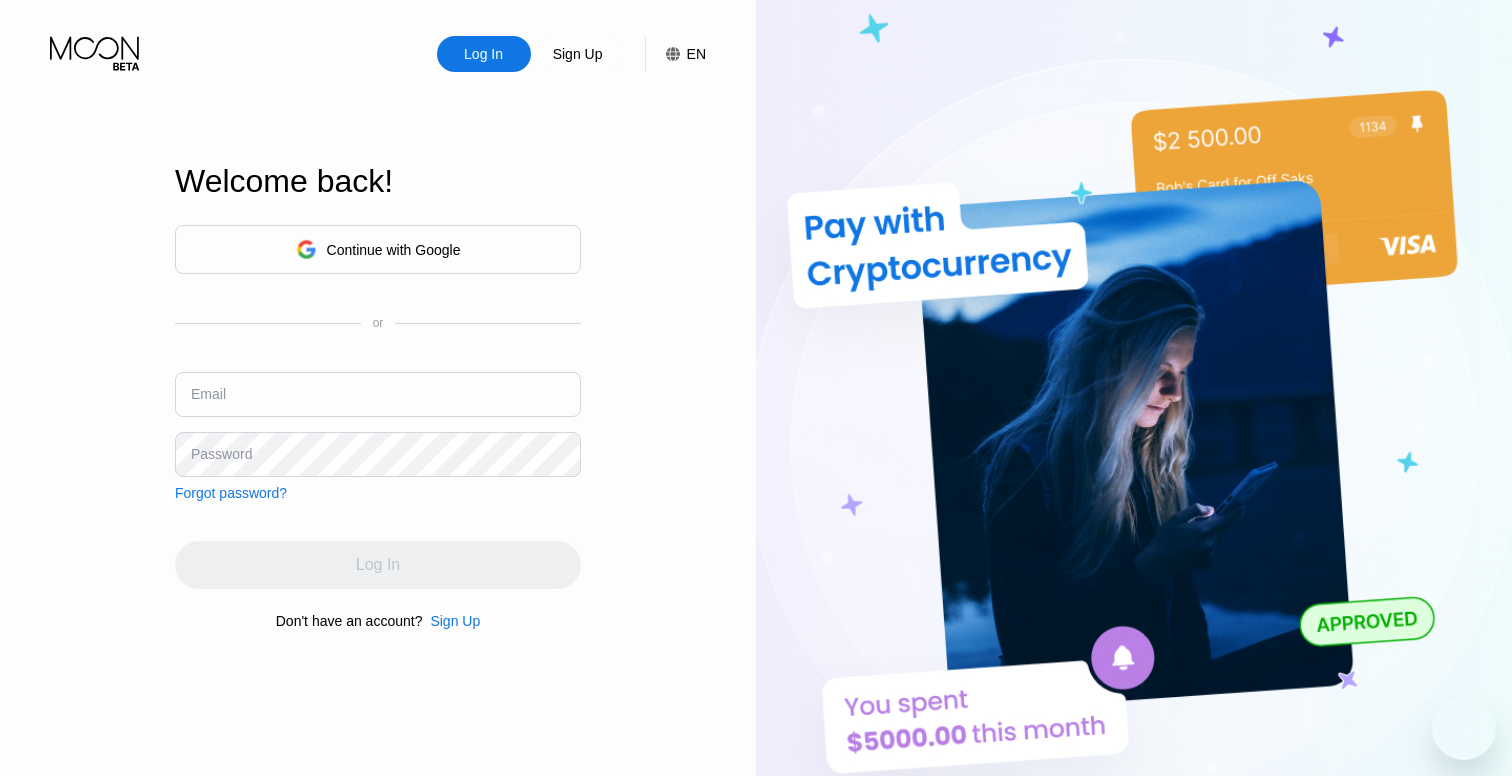 scroll, scrollTop: 0, scrollLeft: 0, axis: both 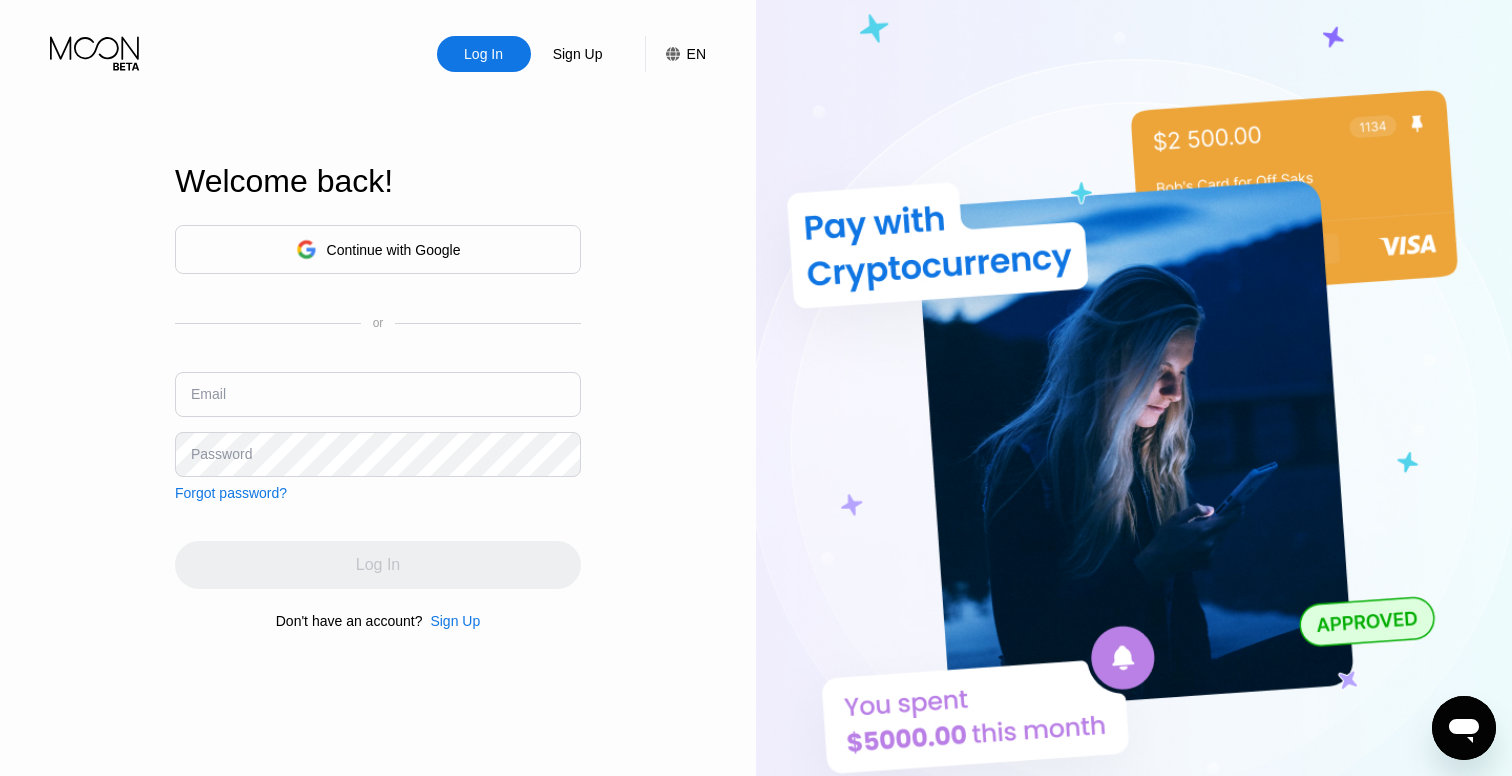 type on "protmsolutions@proton.me" 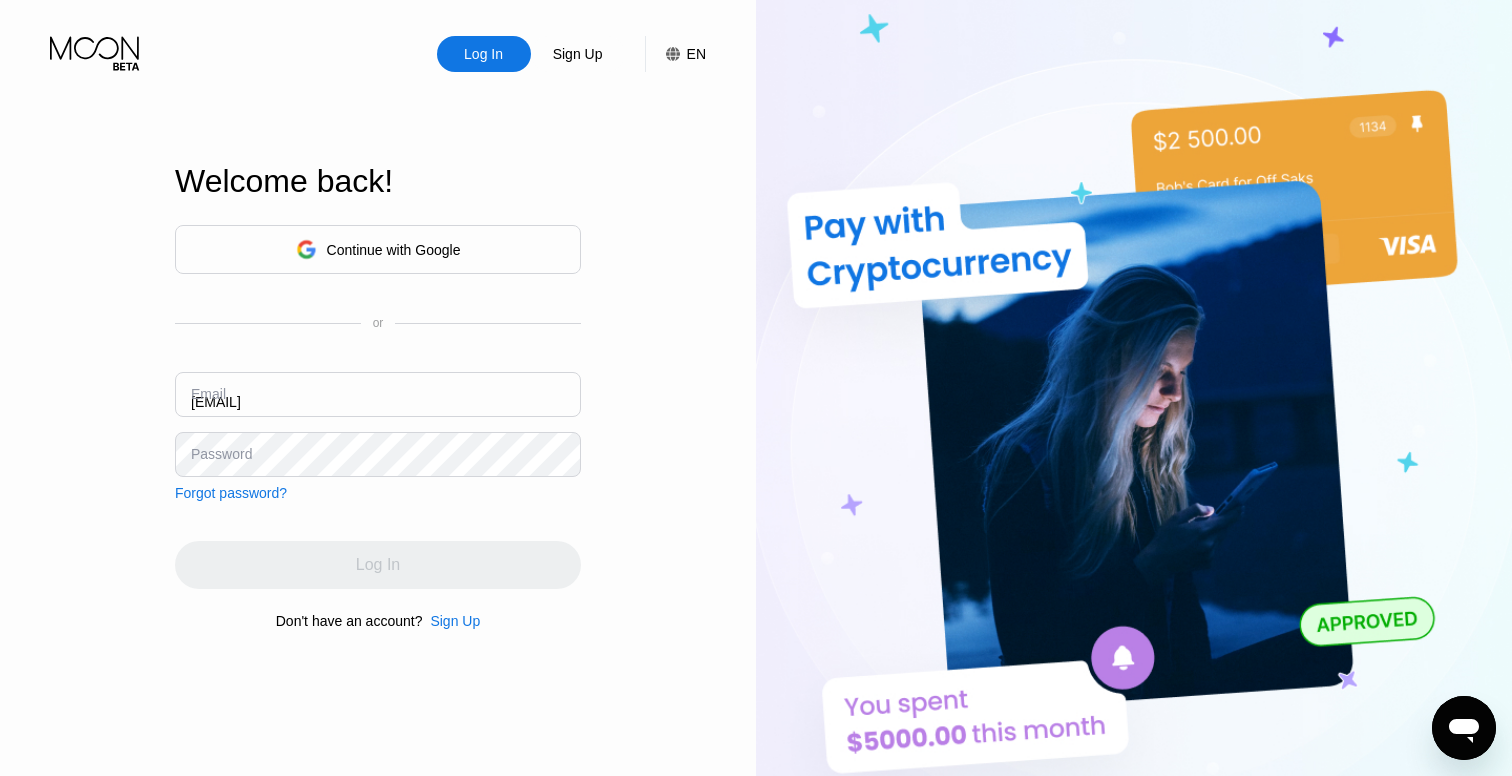 click on "Log In" at bounding box center (378, 565) 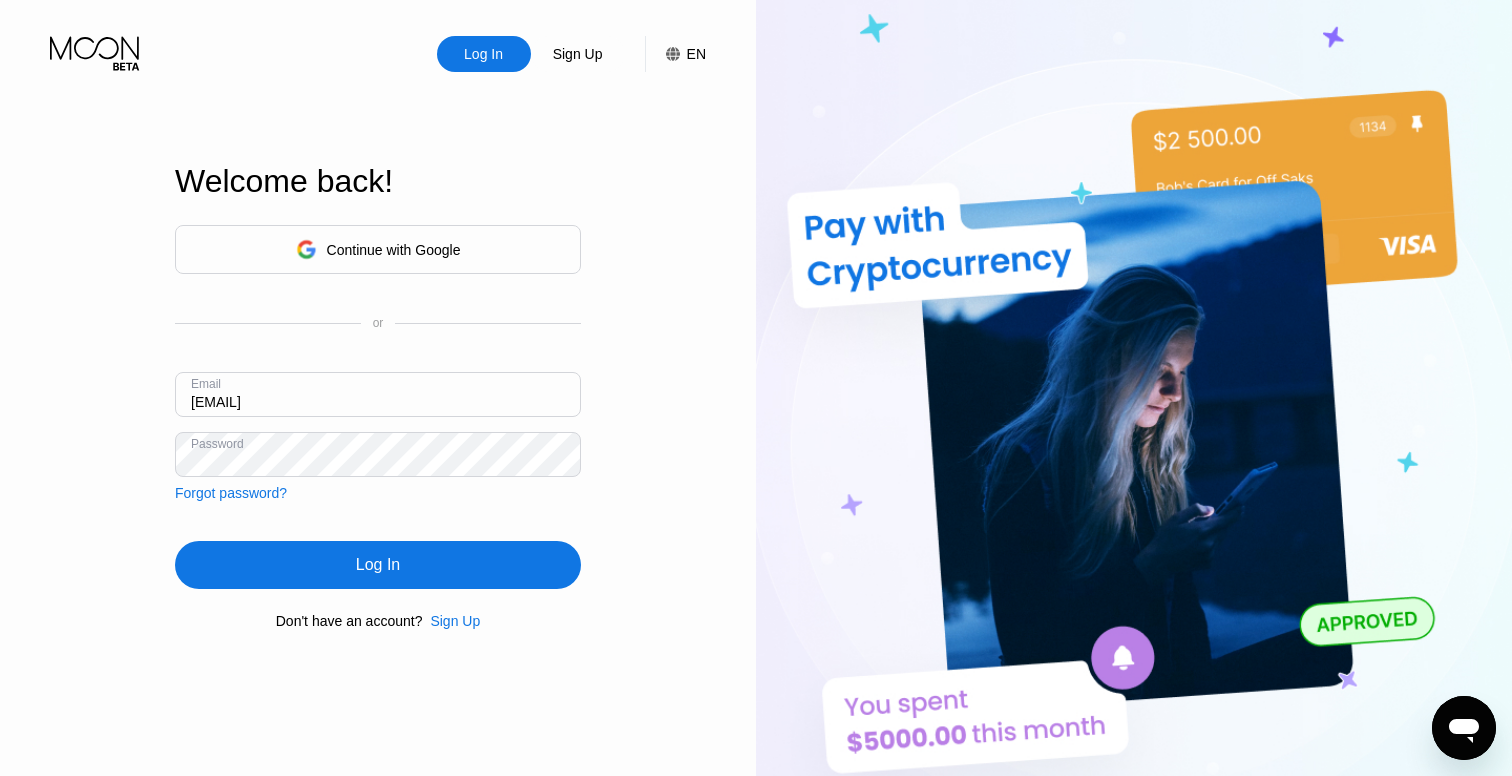 click on "Log In" at bounding box center (378, 565) 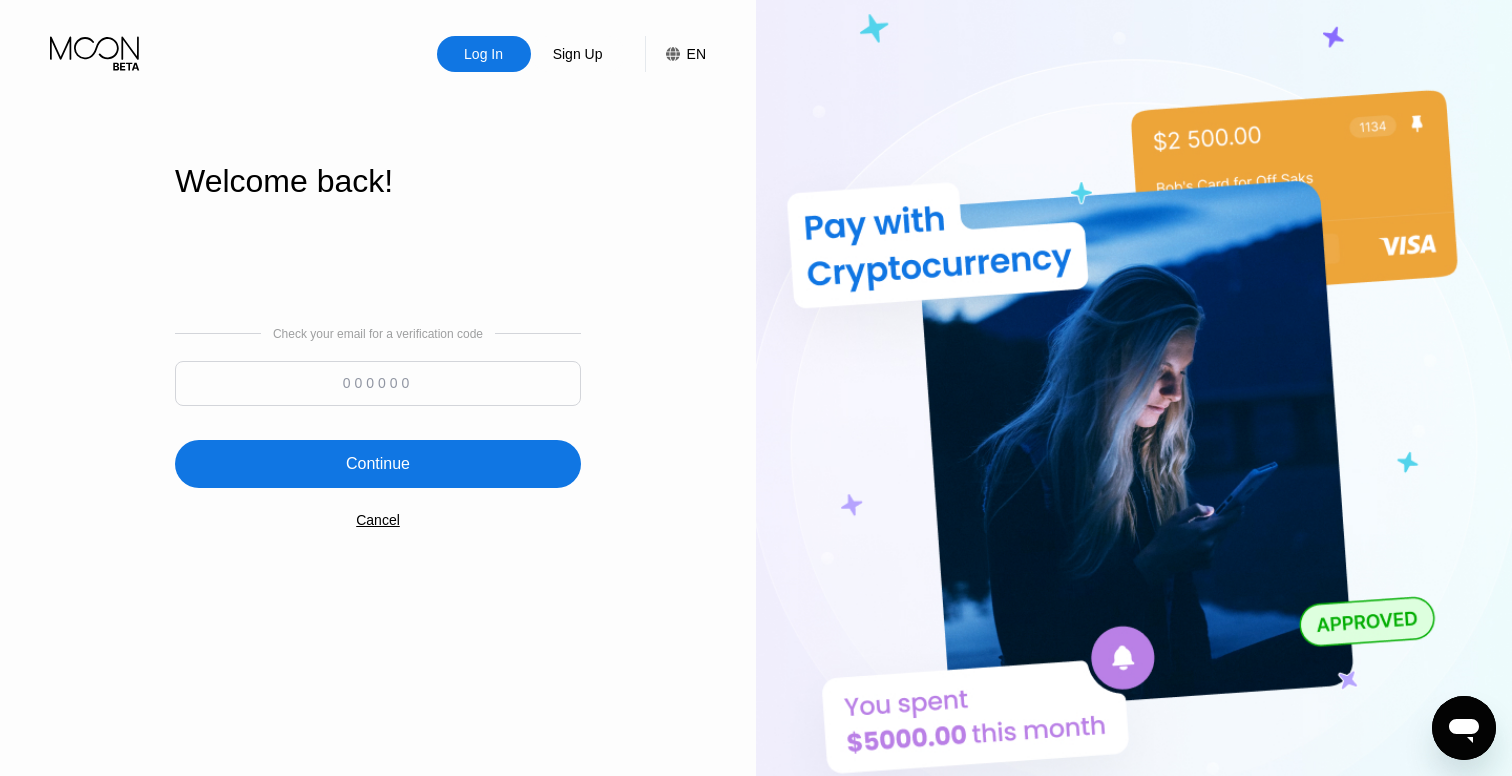 click at bounding box center [378, 383] 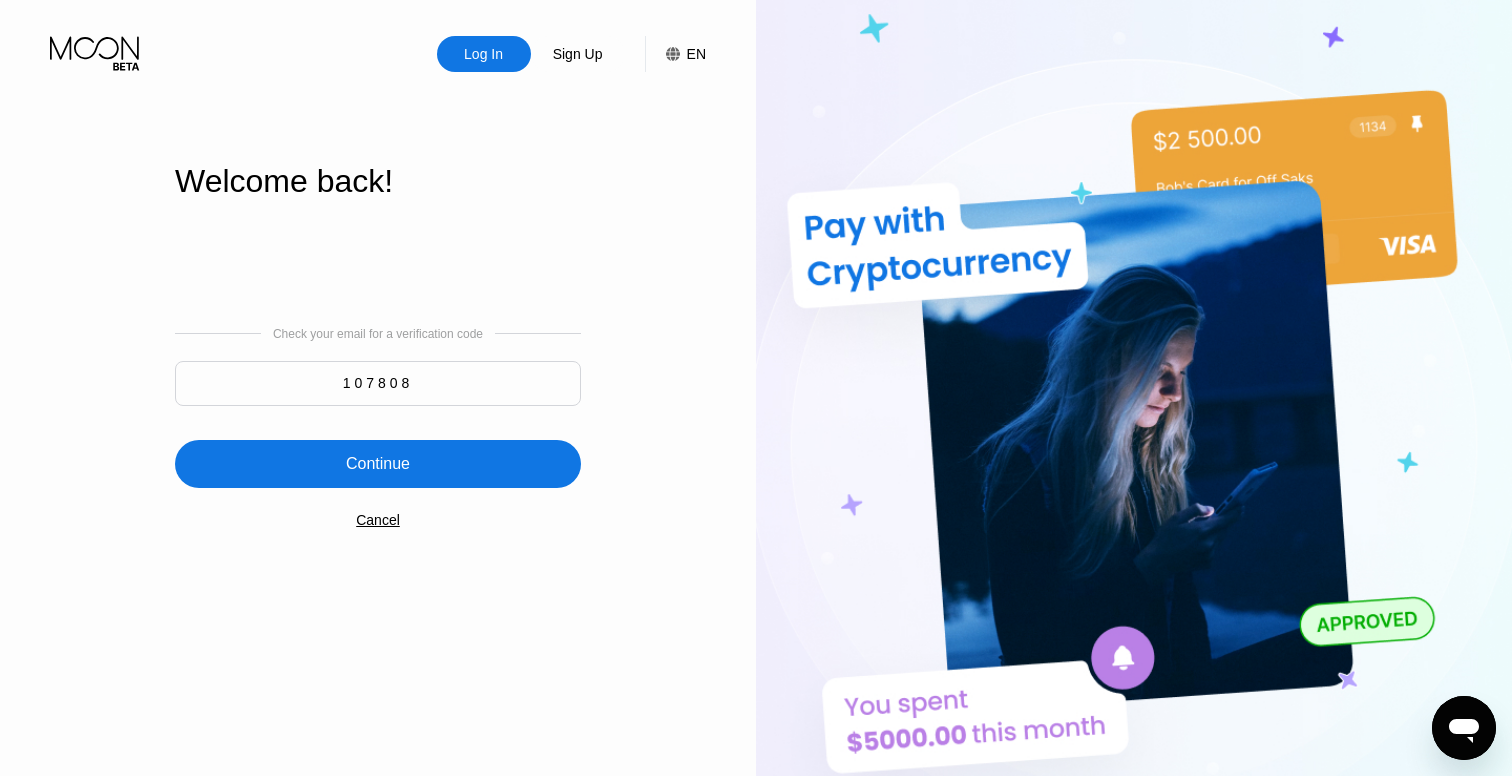 type on "107808" 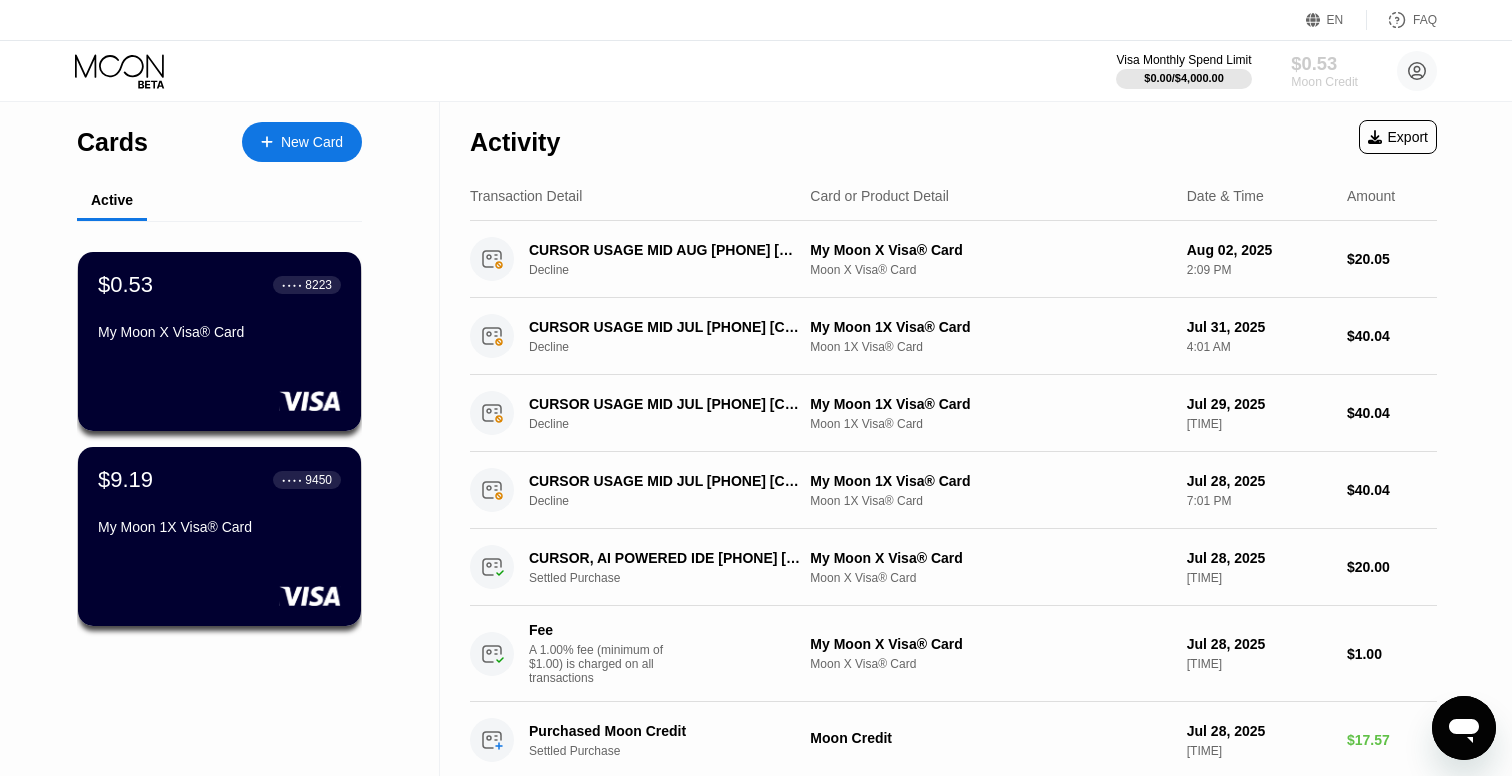 click on "Moon Credit" at bounding box center [1324, 82] 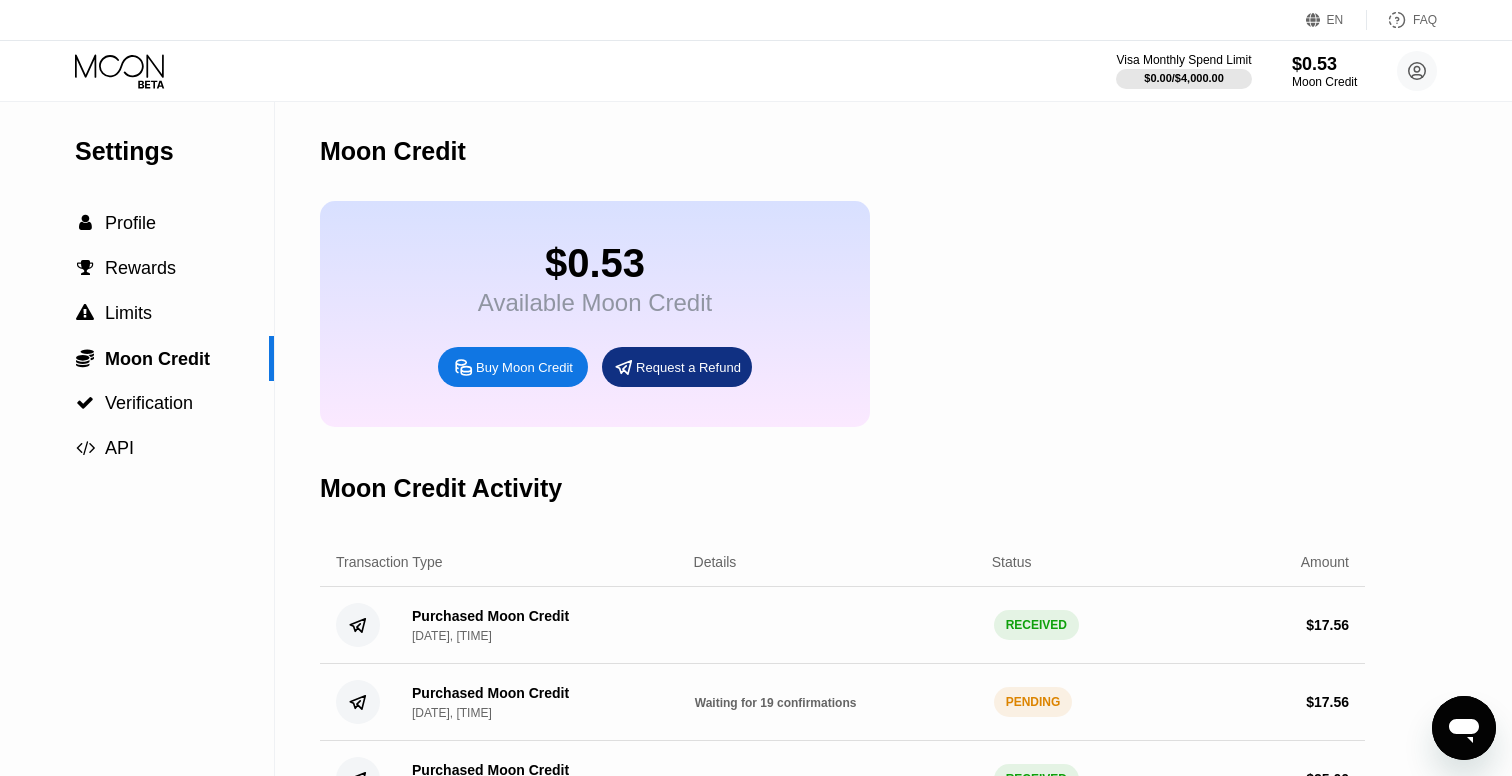 click on "Buy Moon Credit" at bounding box center [524, 367] 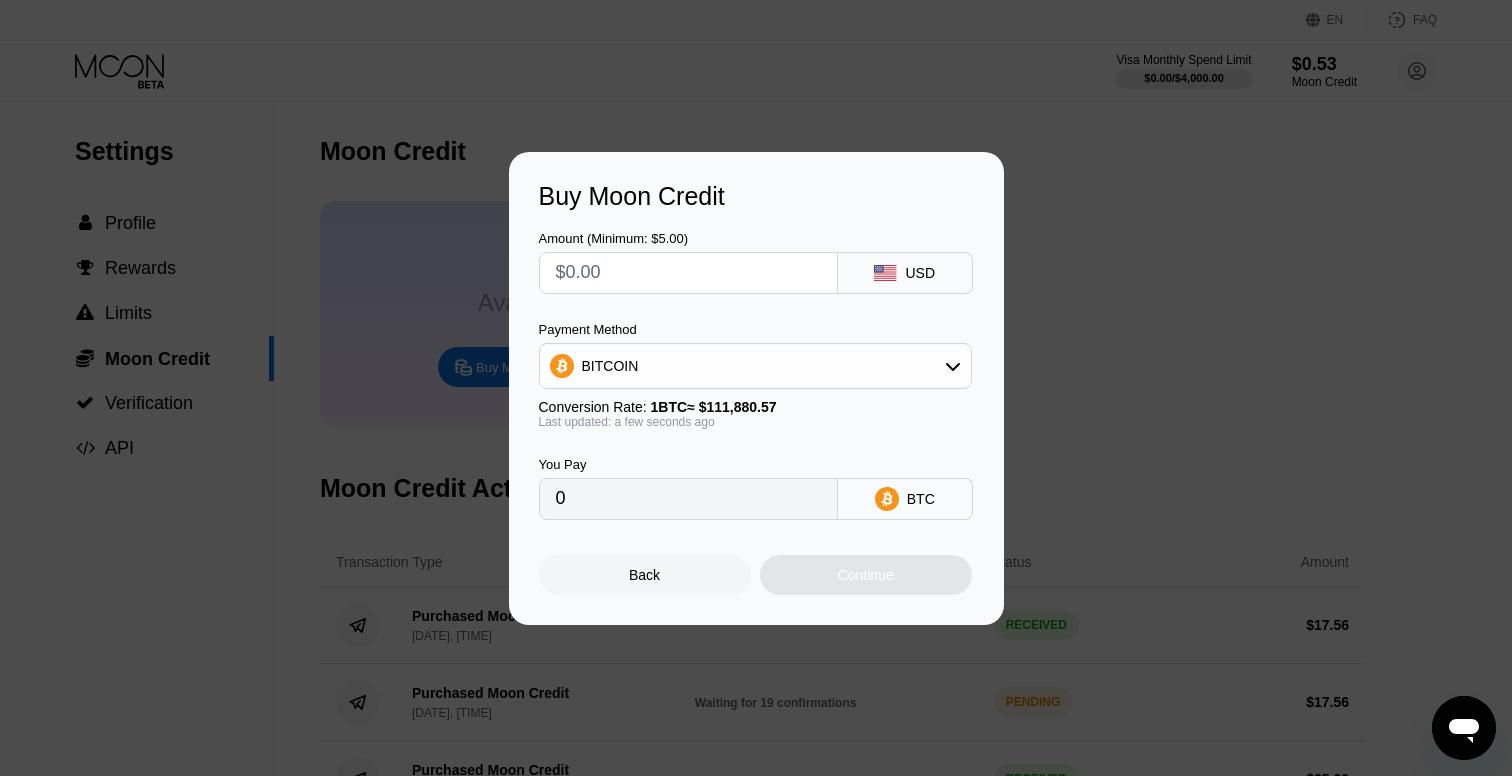 click at bounding box center [688, 273] 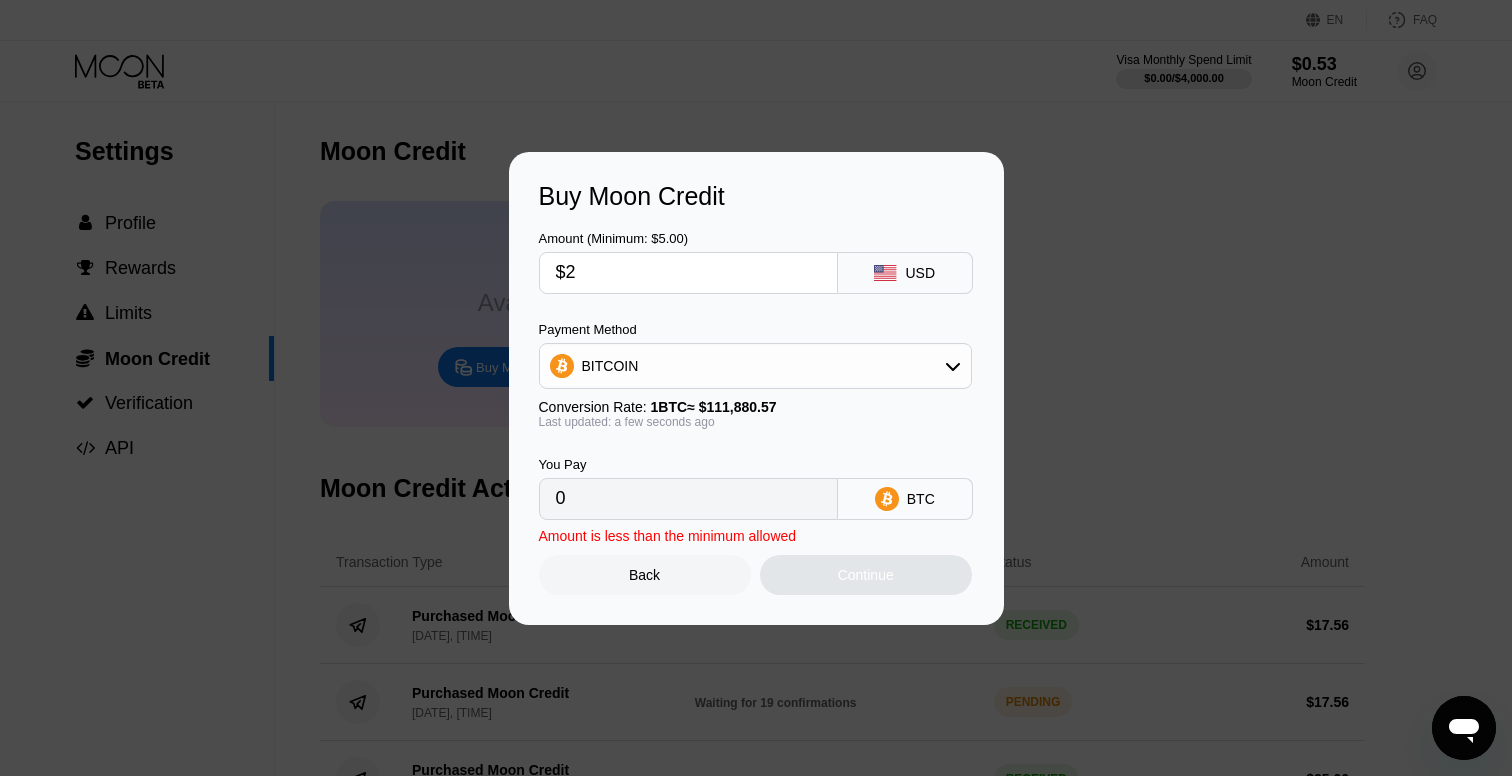 type on "$2" 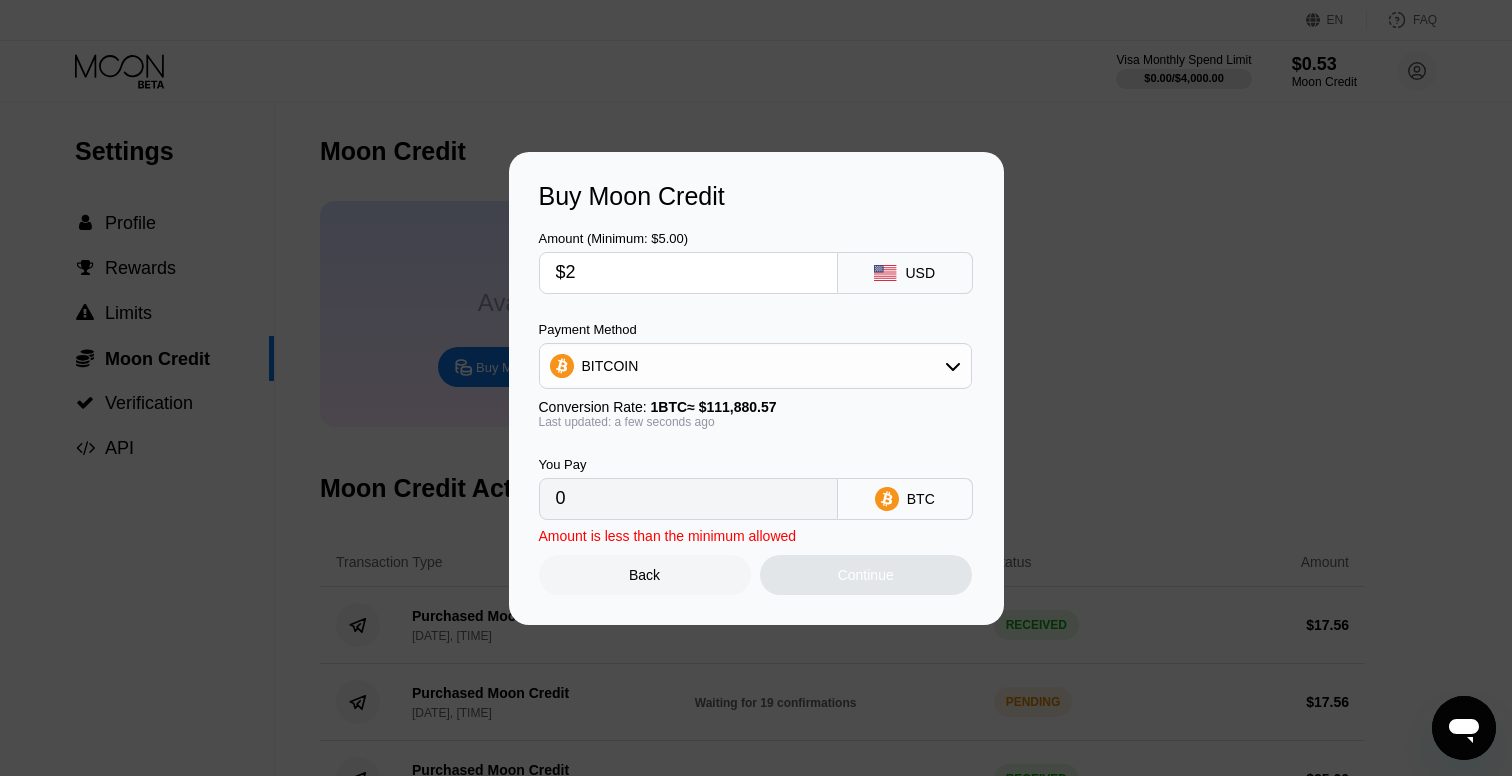 type on "0.00001788" 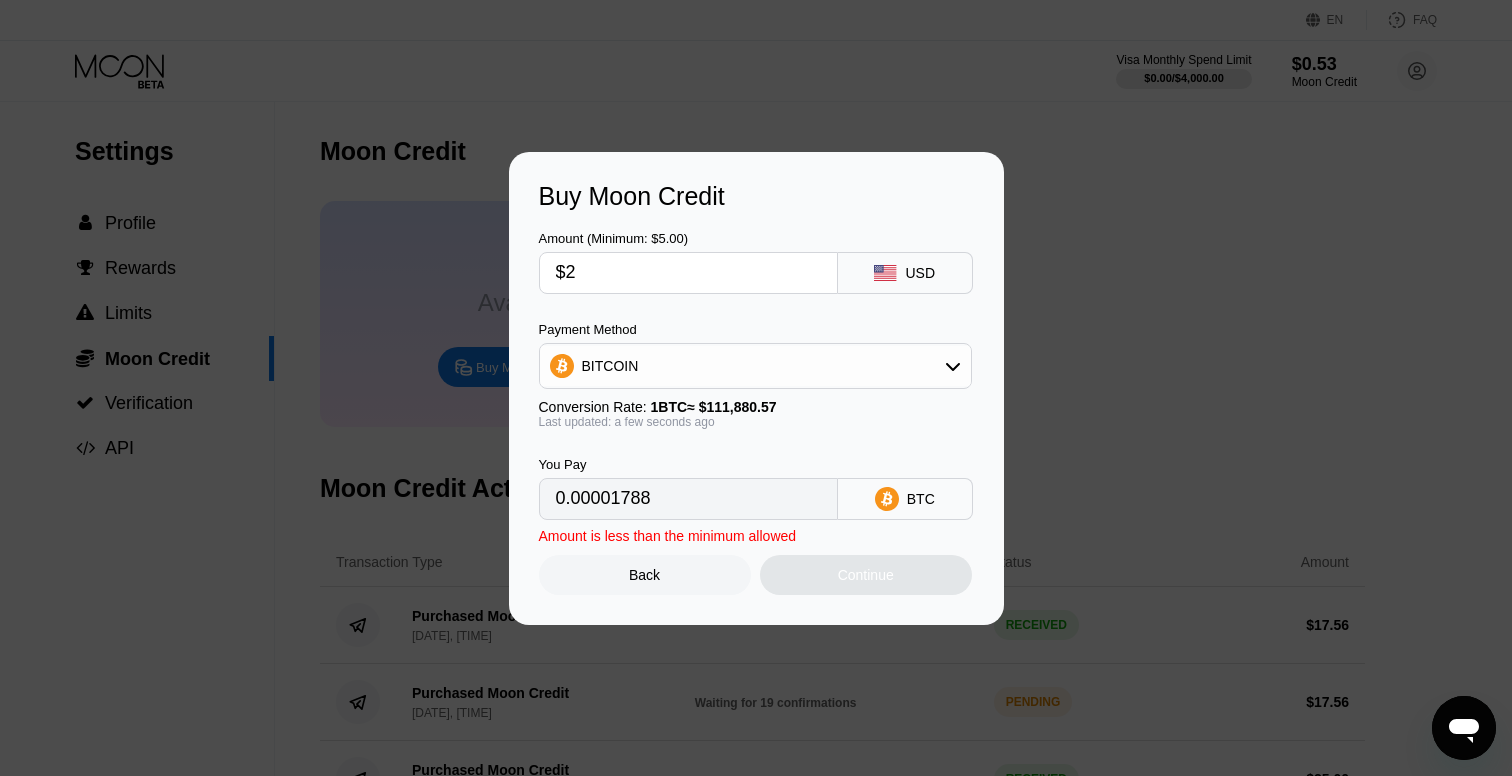 type on "$23" 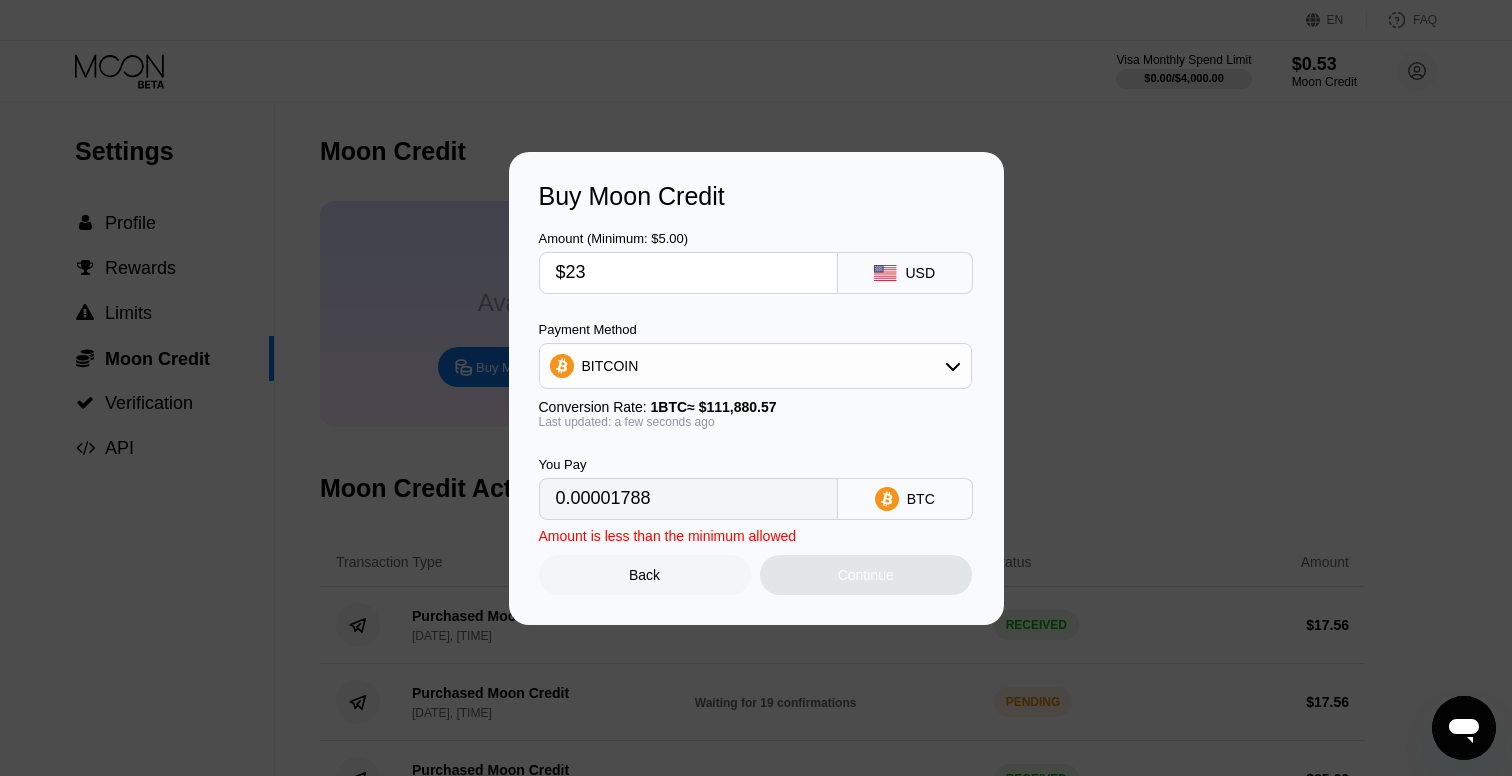 type on "0.00020558" 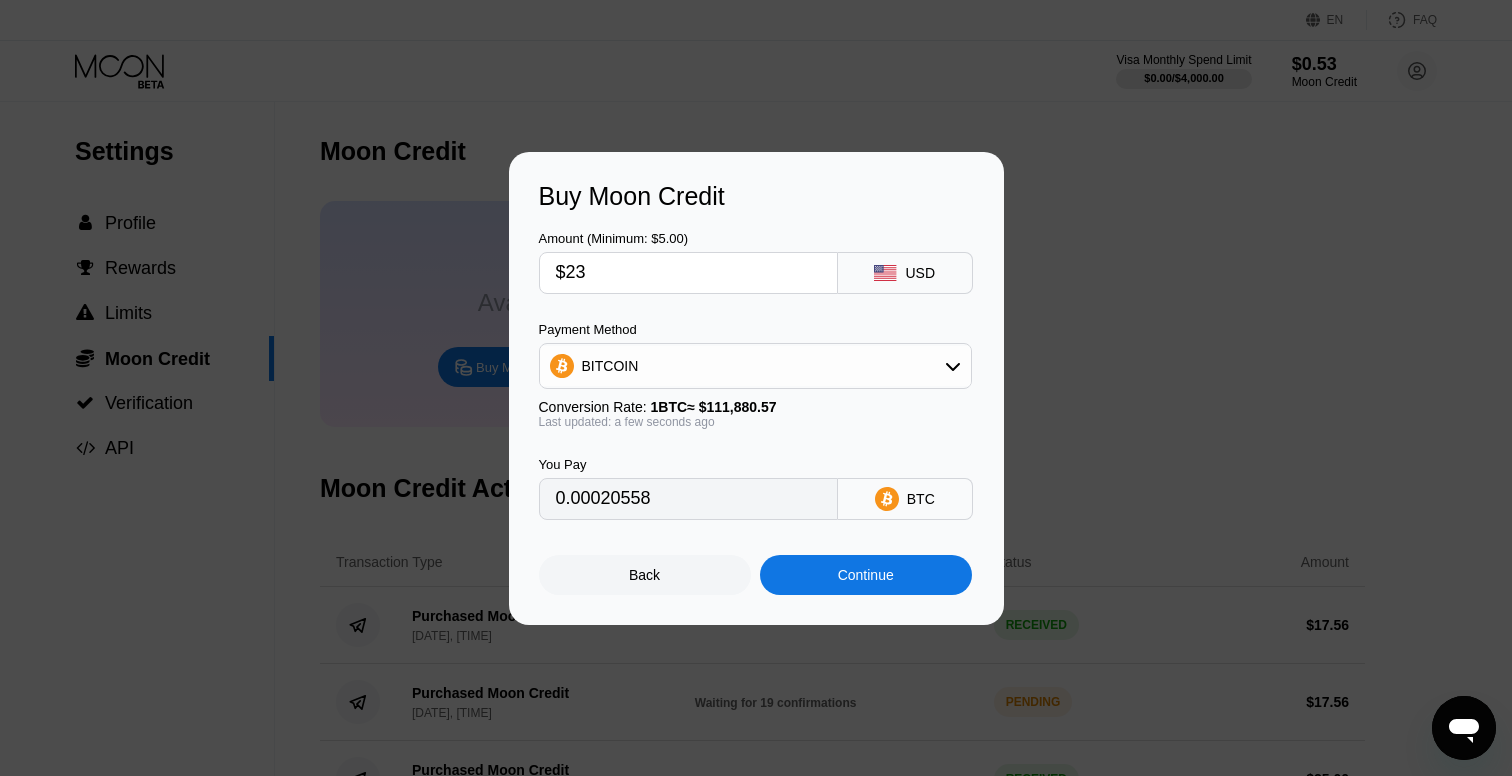 type on "$23" 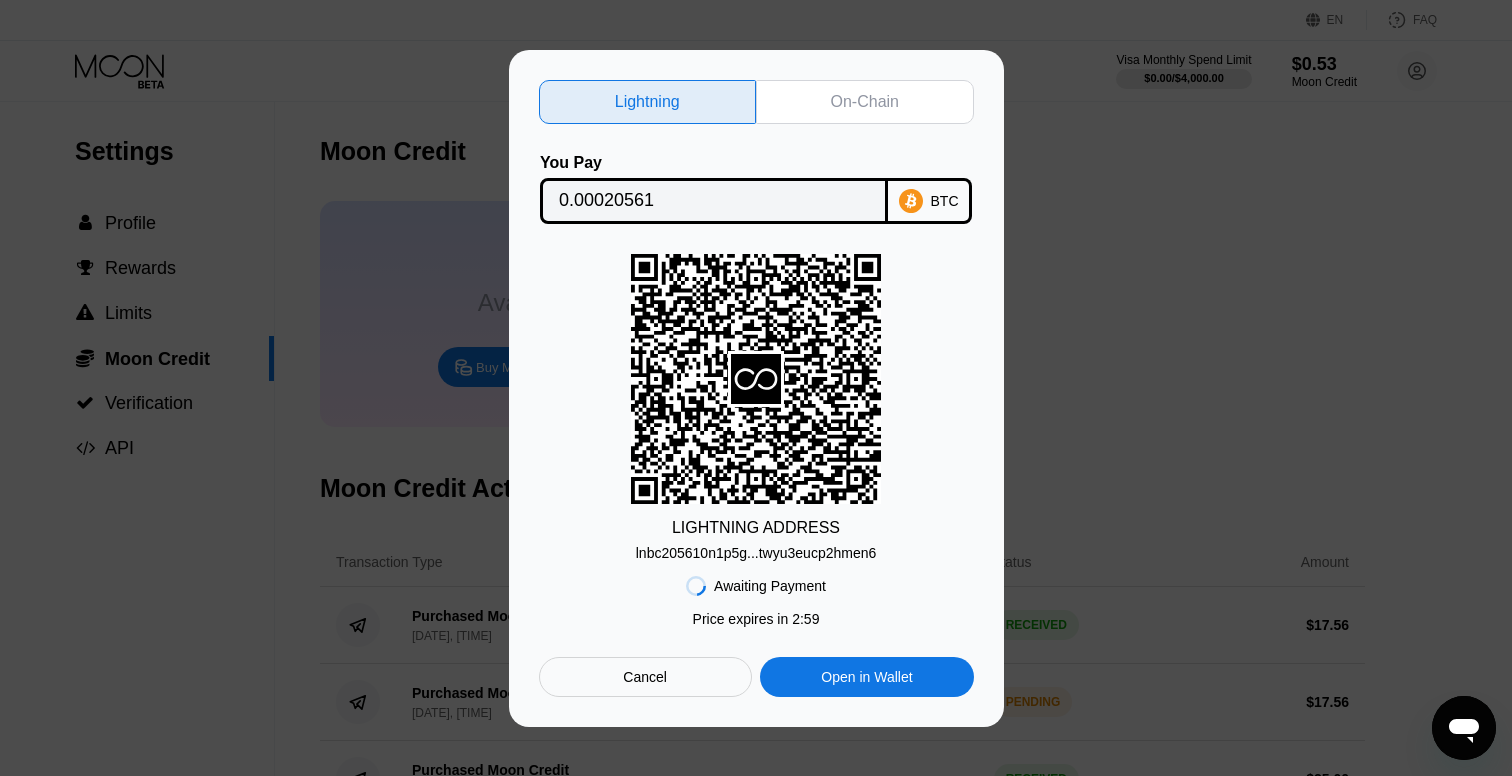 click on "On-Chain" at bounding box center (865, 102) 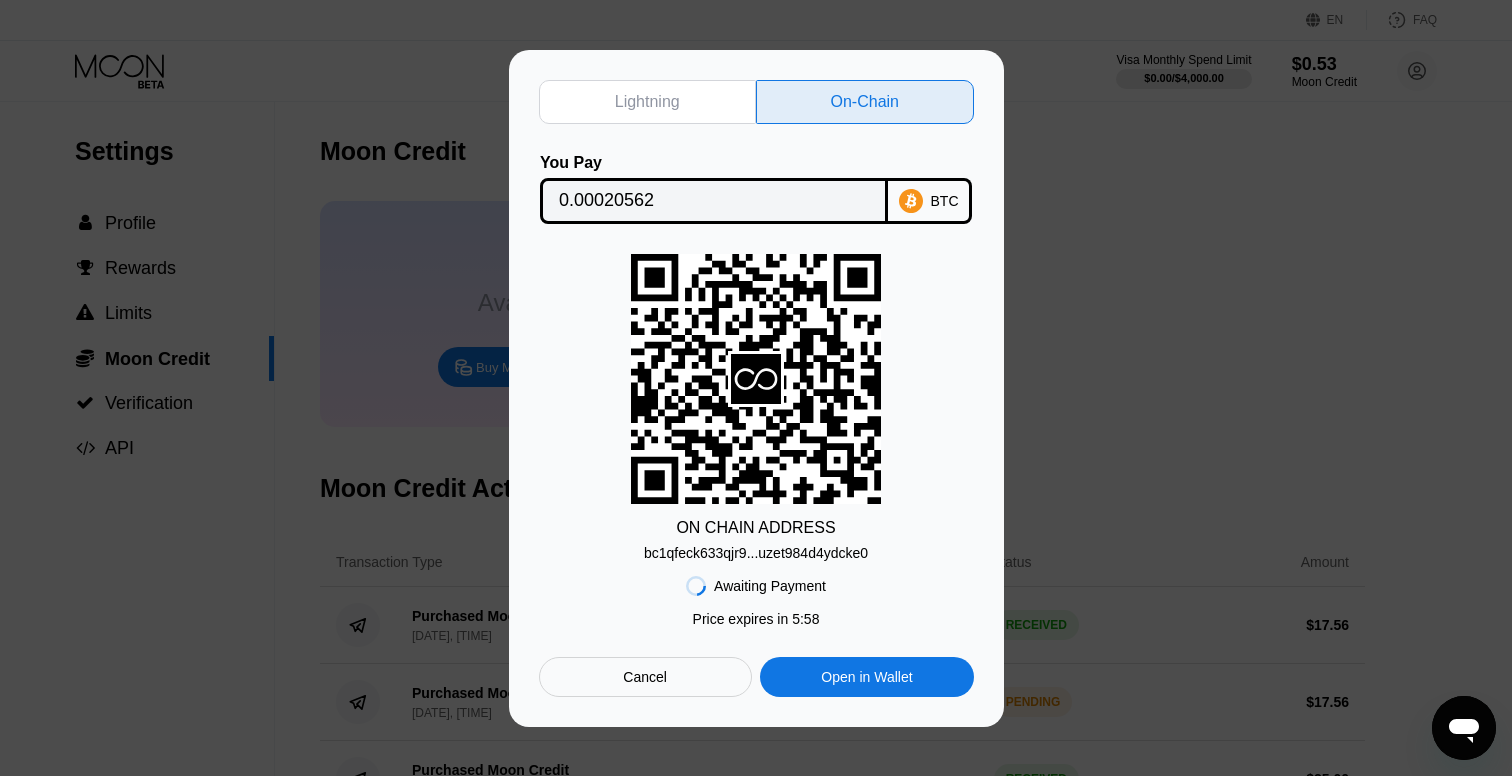 click on "bc1qfeck633qjr9...uzet984d4ydcke0" at bounding box center [756, 553] 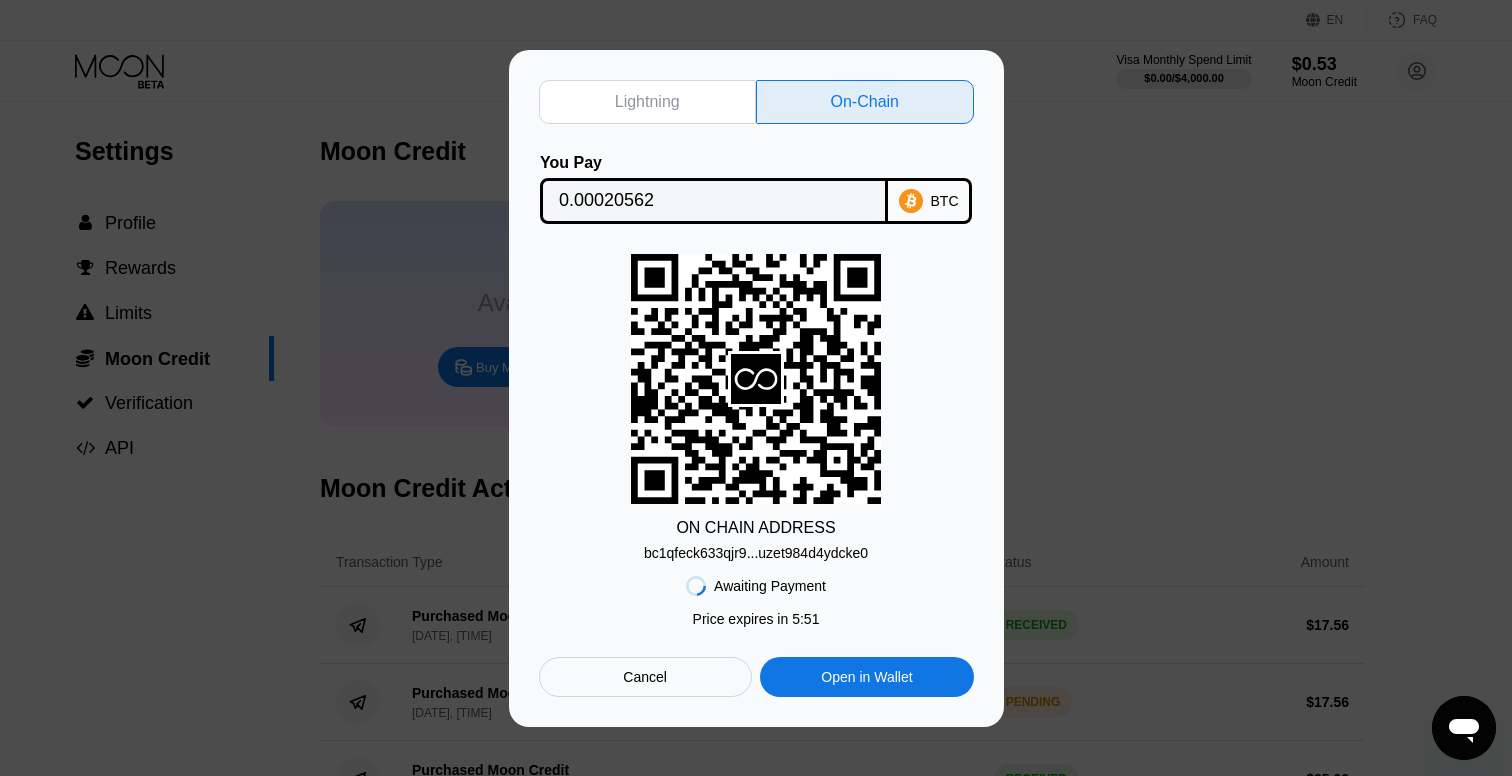 click on "0.00020562" at bounding box center [714, 201] 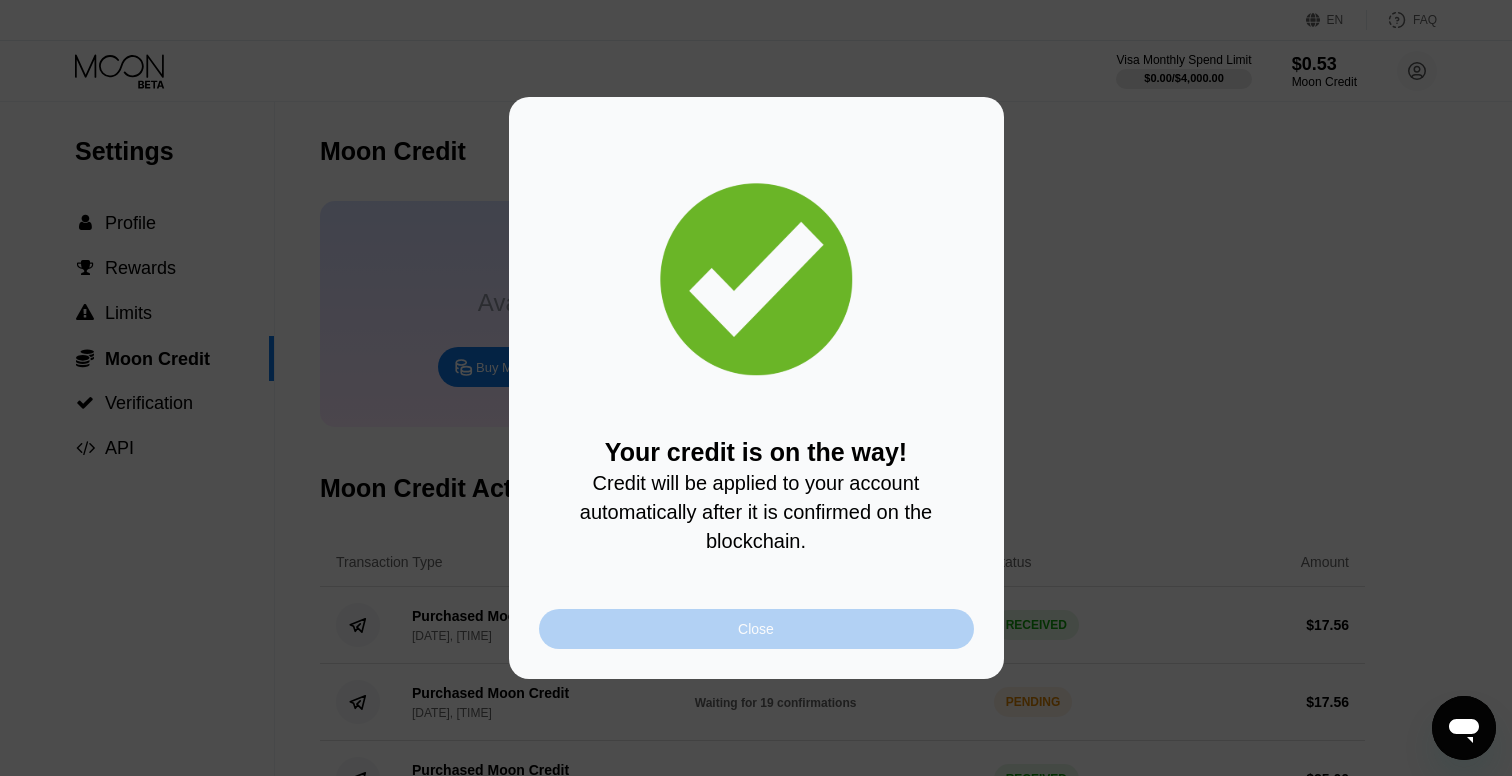 click on "Close" at bounding box center [756, 629] 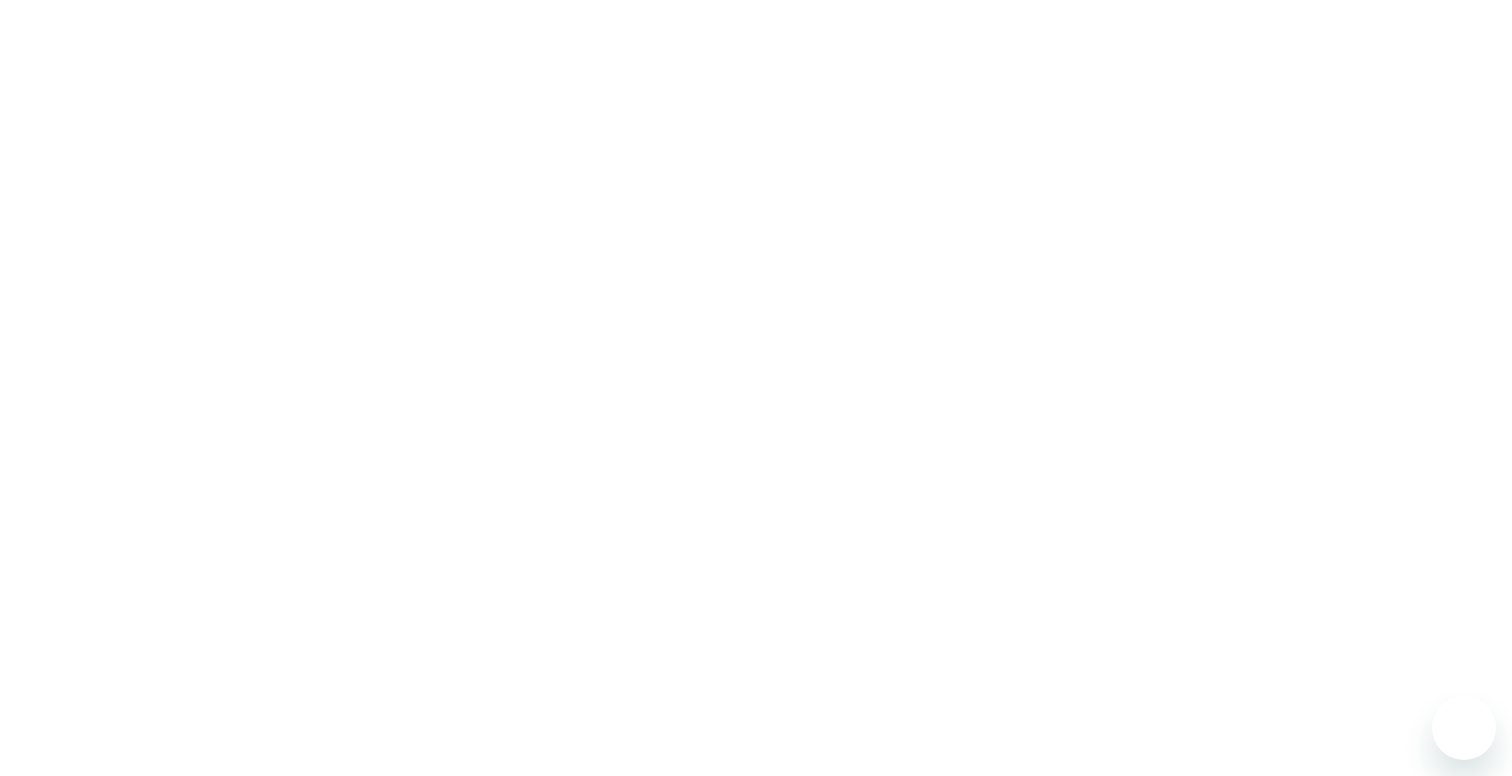 scroll, scrollTop: 0, scrollLeft: 0, axis: both 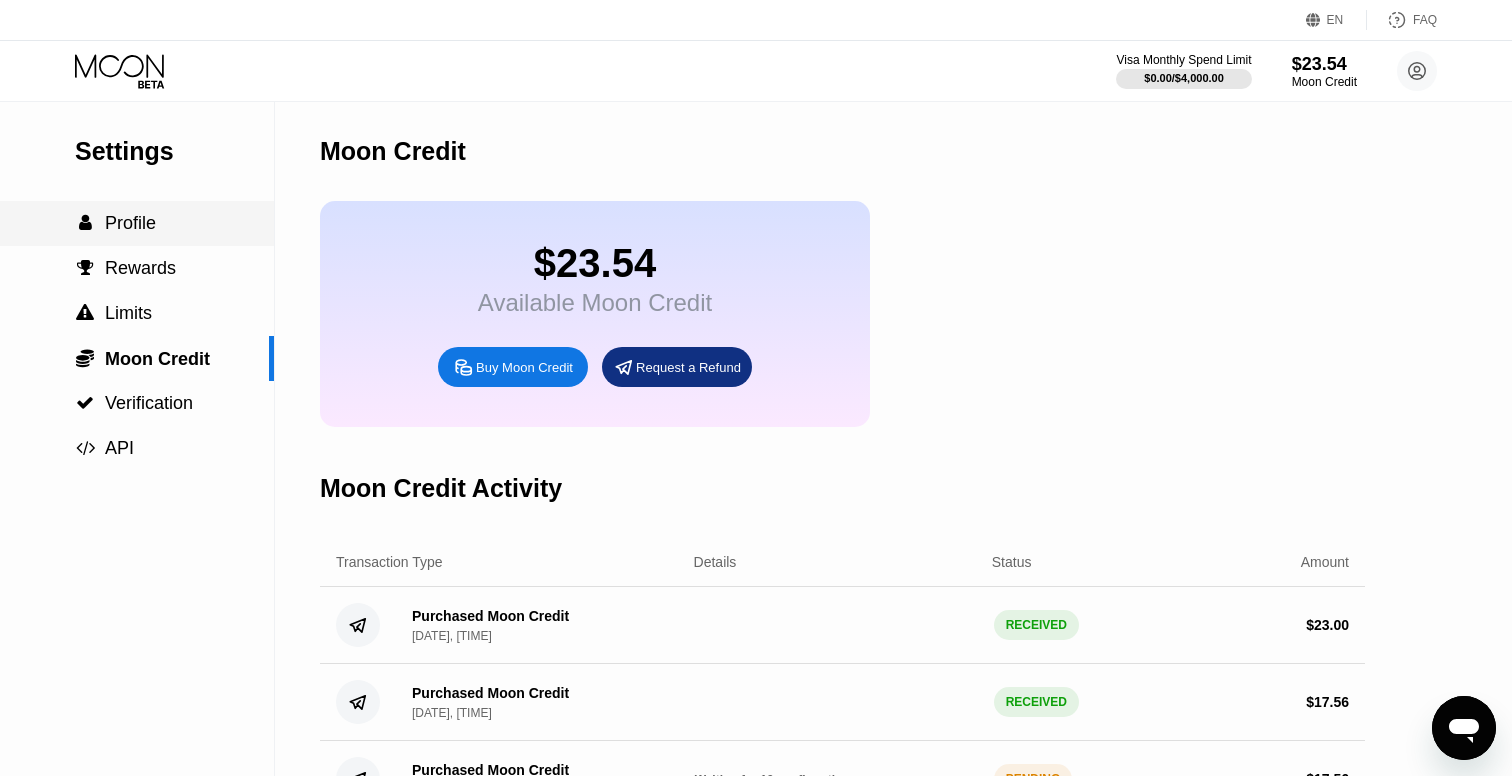click on " Profile" at bounding box center [137, 223] 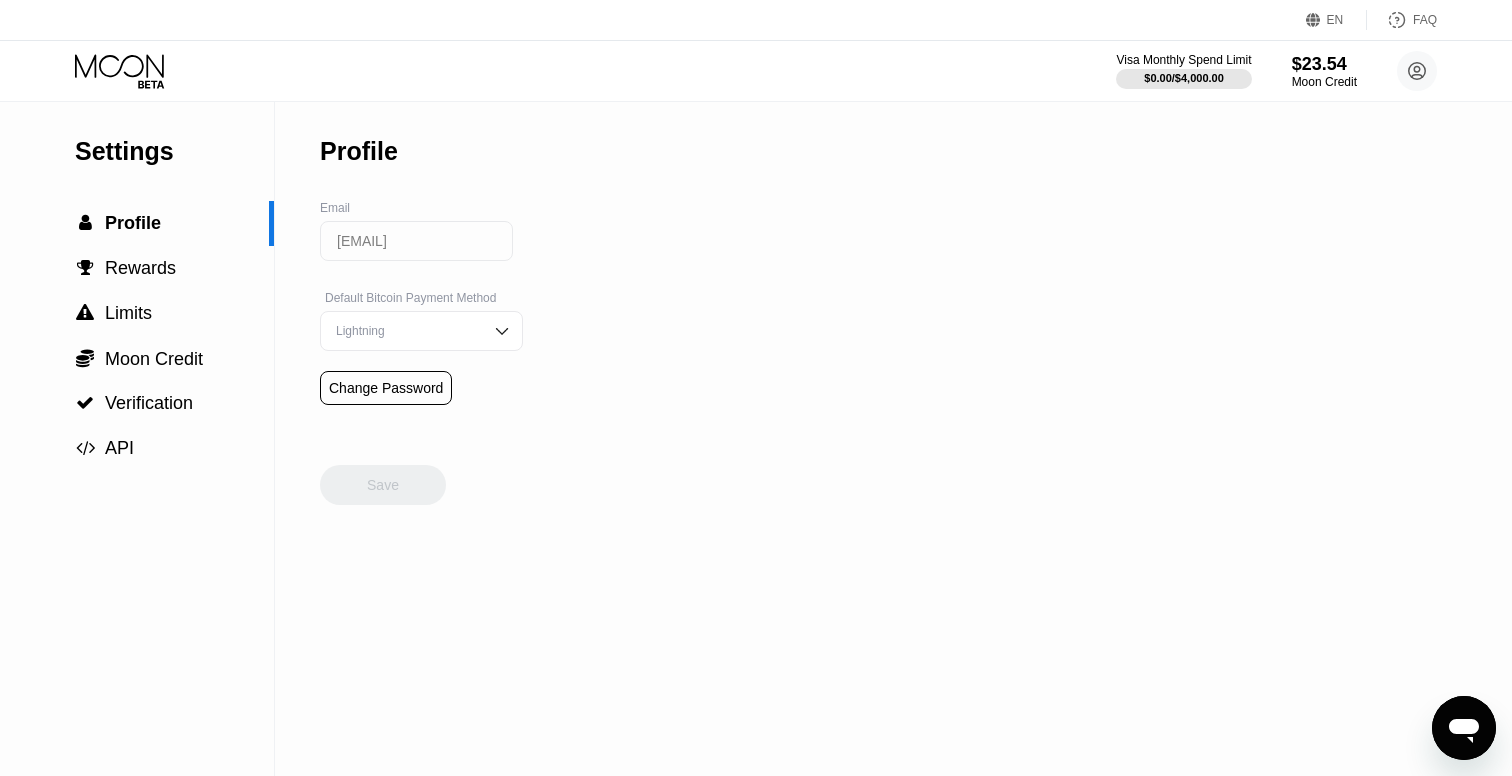 click 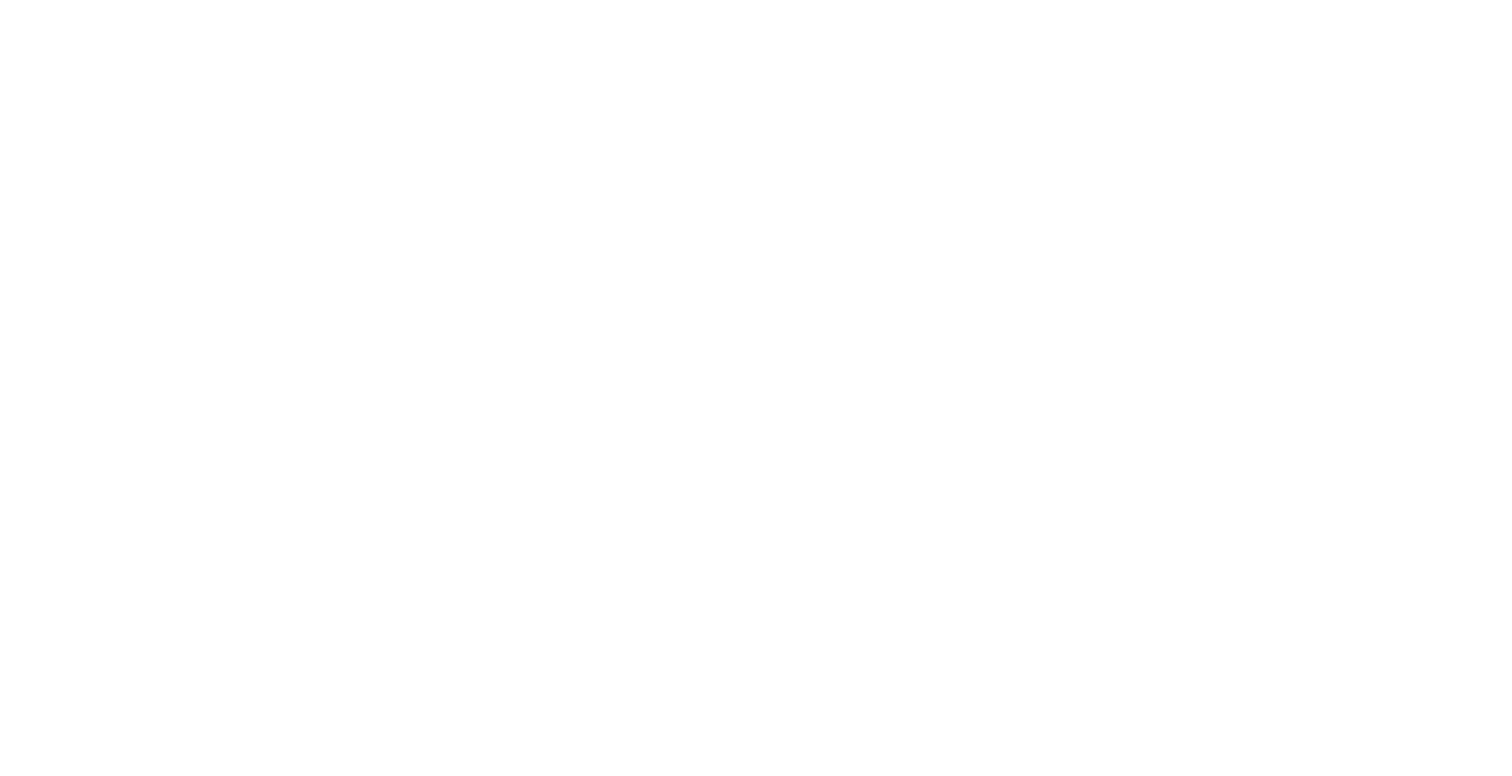 scroll, scrollTop: 0, scrollLeft: 0, axis: both 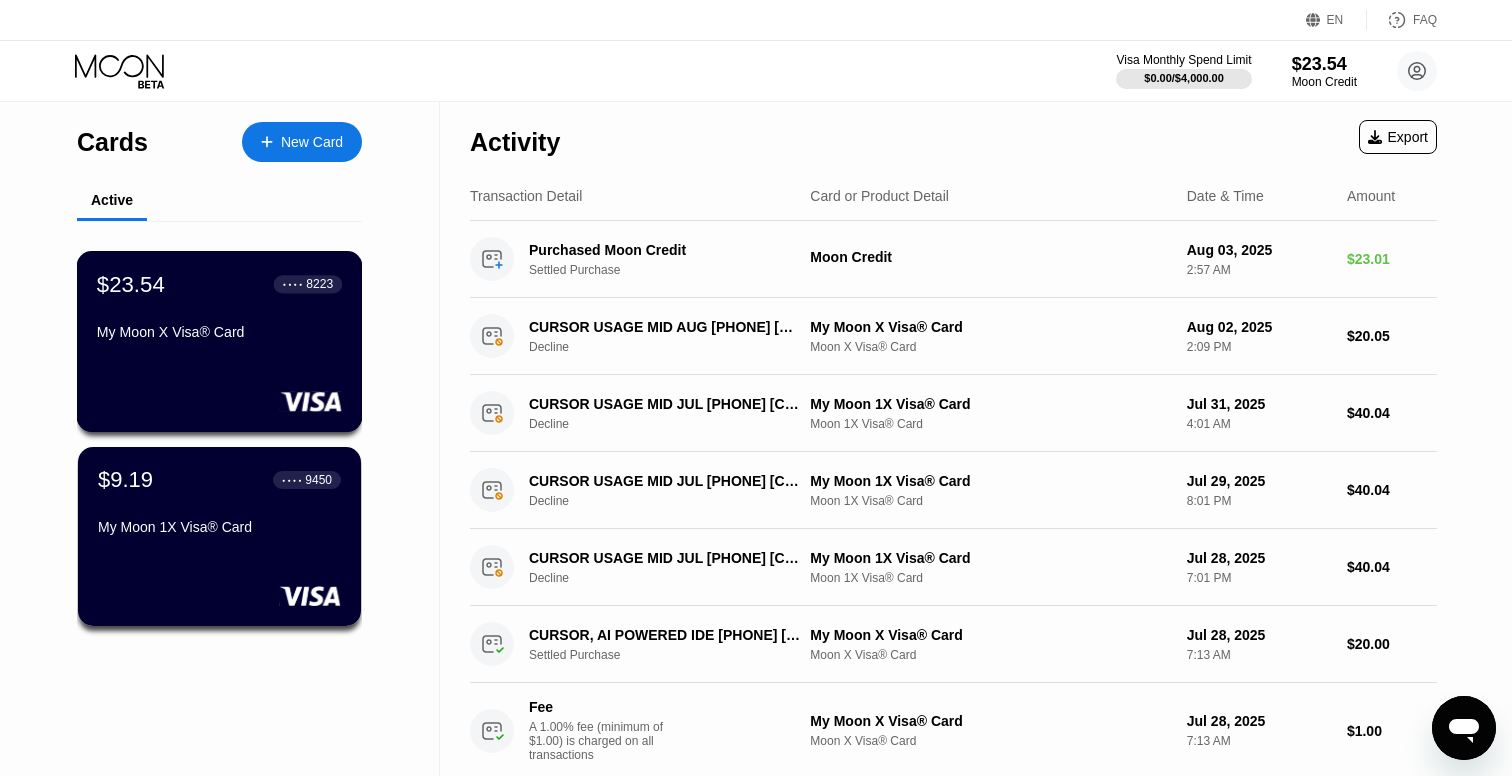click on "$23.54 ● ● ● ● [CARD]" at bounding box center (220, 341) 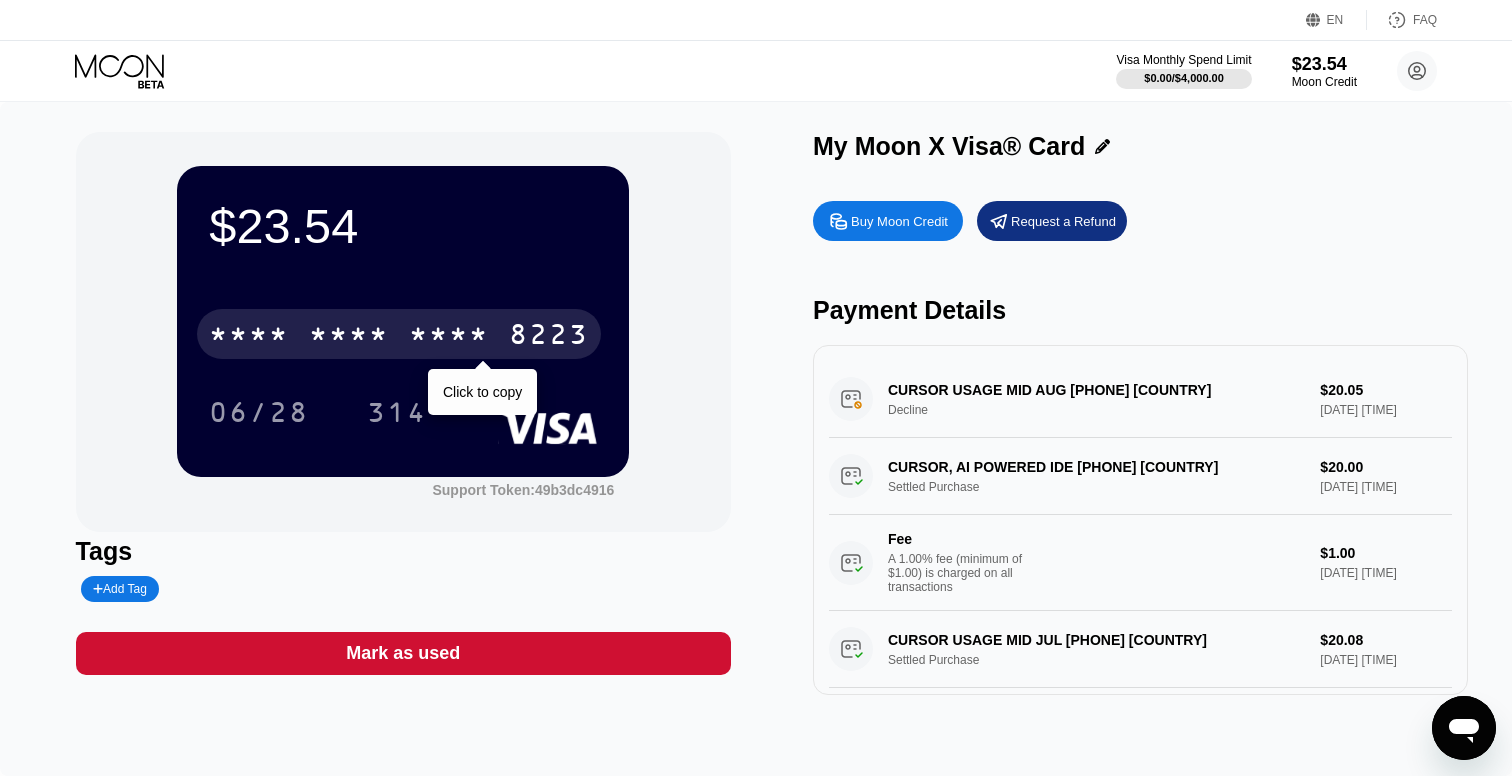 click on "* * * * * * * * * * * * [CARD]" at bounding box center [399, 334] 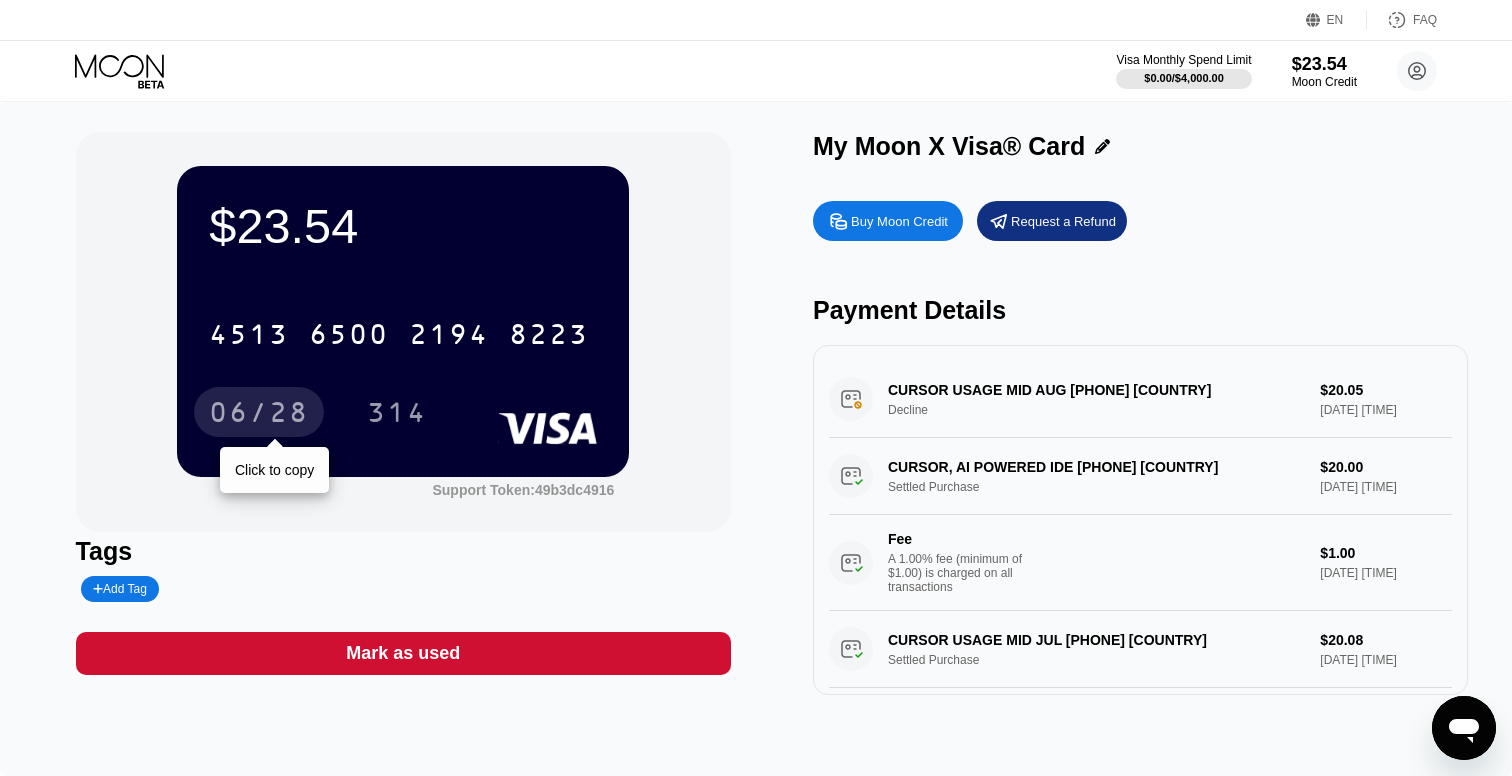 drag, startPoint x: 273, startPoint y: 407, endPoint x: 706, endPoint y: 631, distance: 487.50897 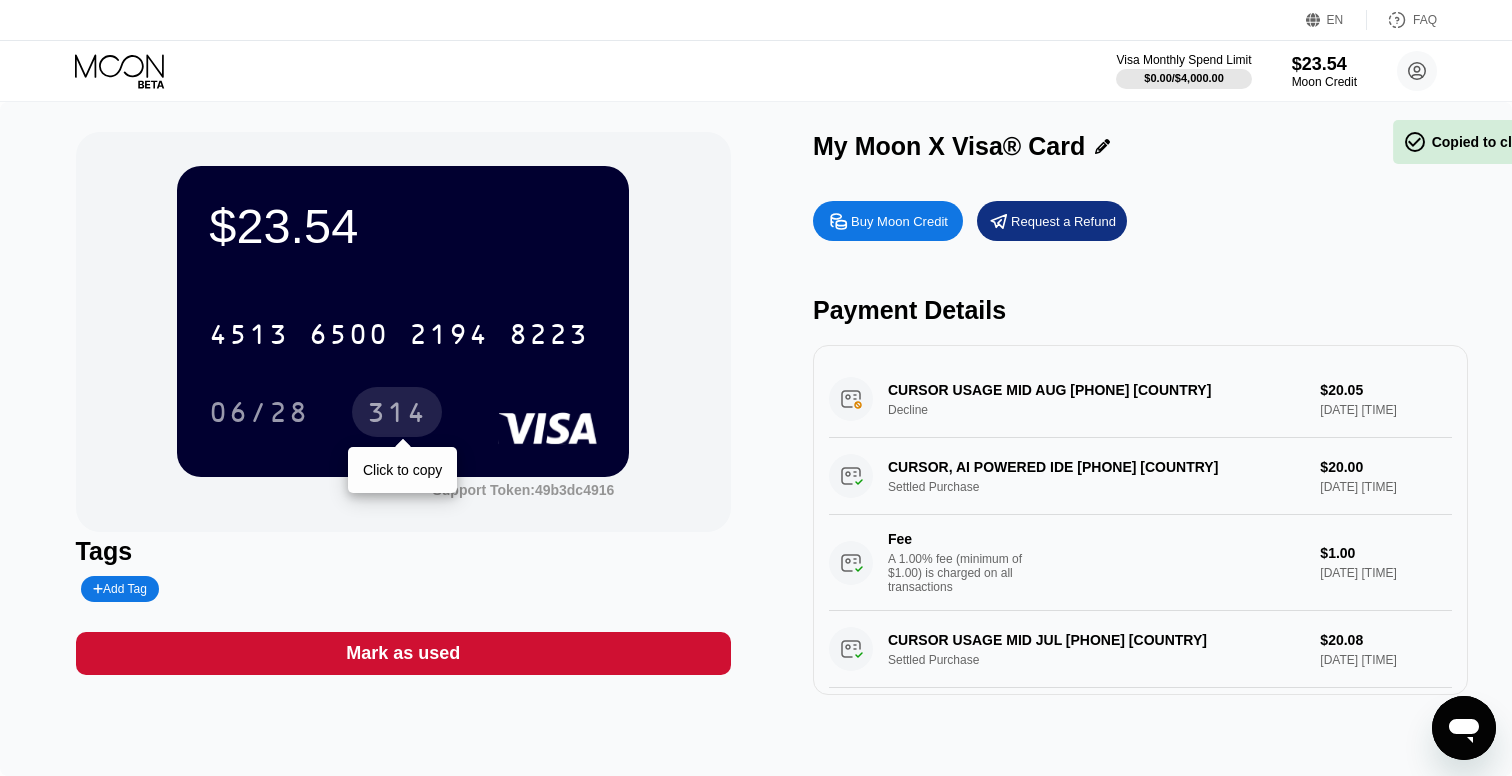 click on "314" at bounding box center (397, 415) 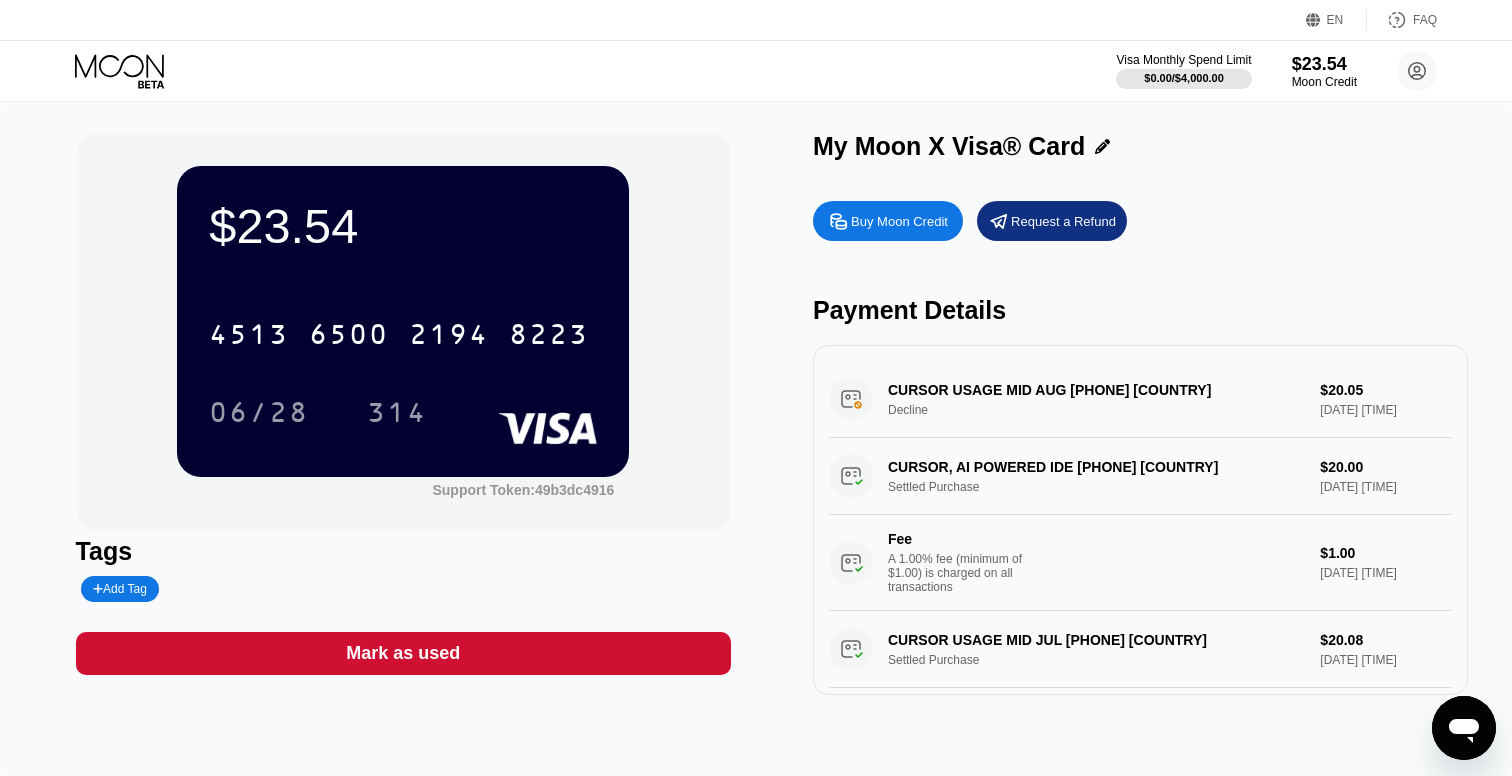 click on "$23.54 [CARD] [DATE] [TIME] Tags  Add Tag Mark as used My Moon X Visa® Card Buy Moon Credit Request a Refund Payment Details CURSOR USAGE MID  AUG    [PHONE] [COUNTRY] Decline $20.05 [DATE] [TIME] CURSOR, AI POWERED IDE   [PHONE] [COUNTRY] Settled Purchase $20.00 [DATE] [TIME] Fee A 1.00% fee (minimum of $1.00) is charged on all transactions $1.00 [DATE] [TIME] CURSOR USAGE MID  JUL    [PHONE] [COUNTRY] Settled Purchase $20.08 [DATE] [TIME] Fee A 1.00% fee (minimum of $1.00) is charged on all transactions $1.00 [DATE] [TIME]" at bounding box center (756, 439) 